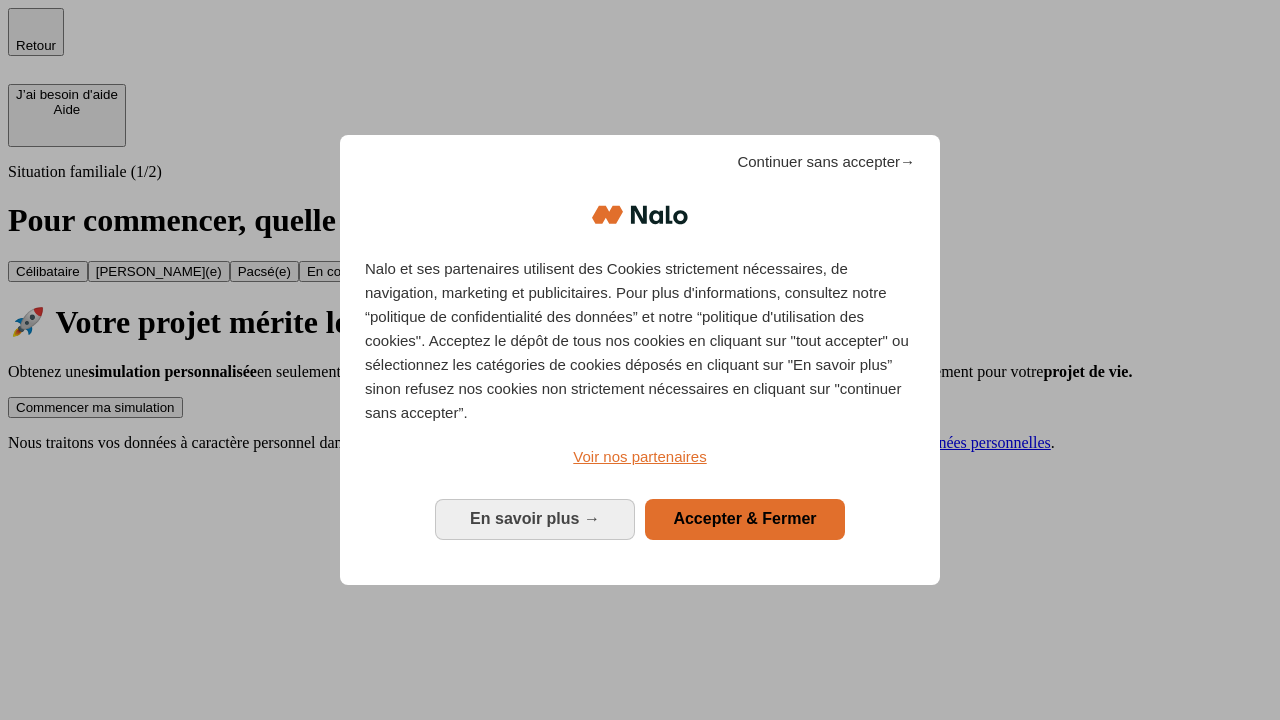 scroll, scrollTop: 0, scrollLeft: 0, axis: both 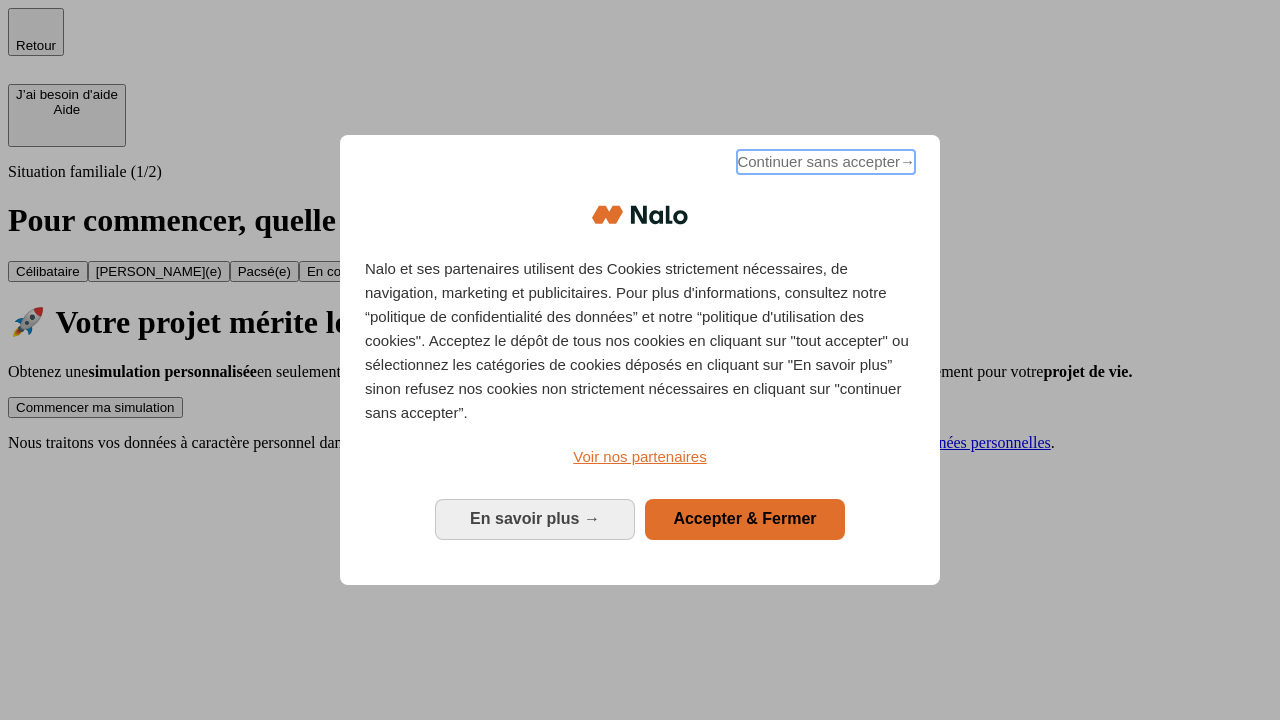 click on "Continuer sans accepter  →" at bounding box center [826, 162] 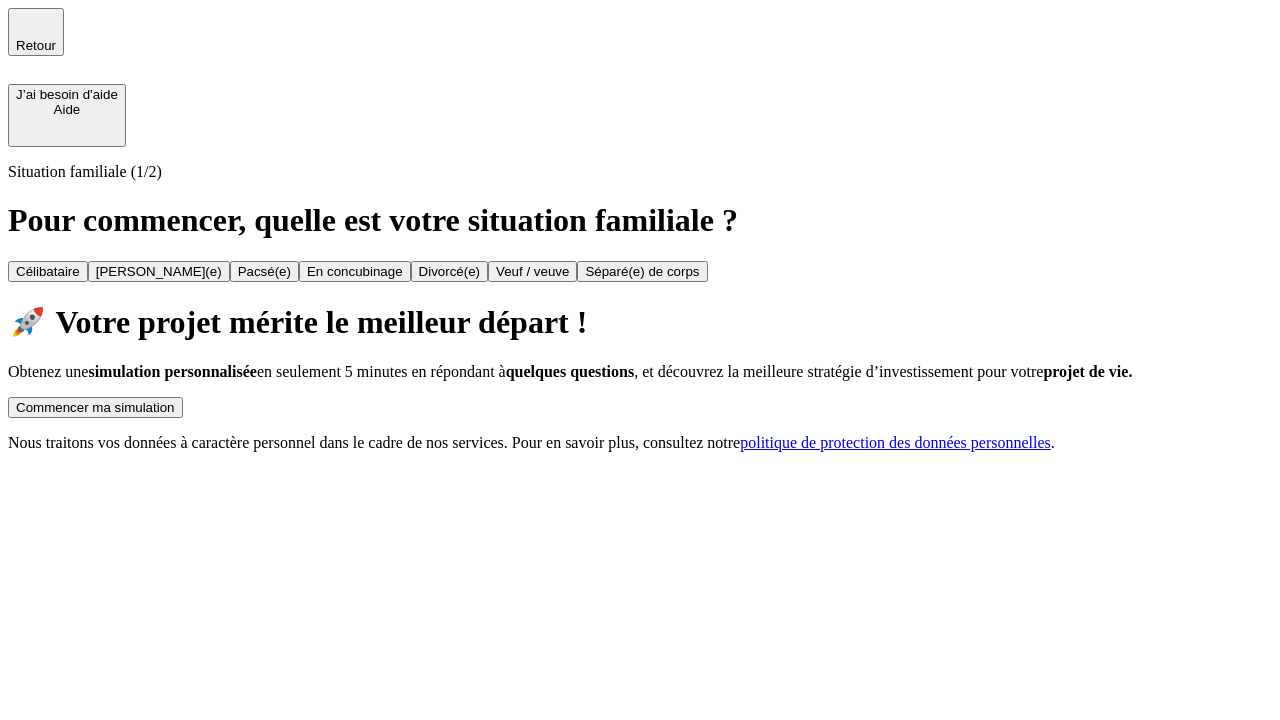 click on "Commencer ma simulation" at bounding box center [95, 407] 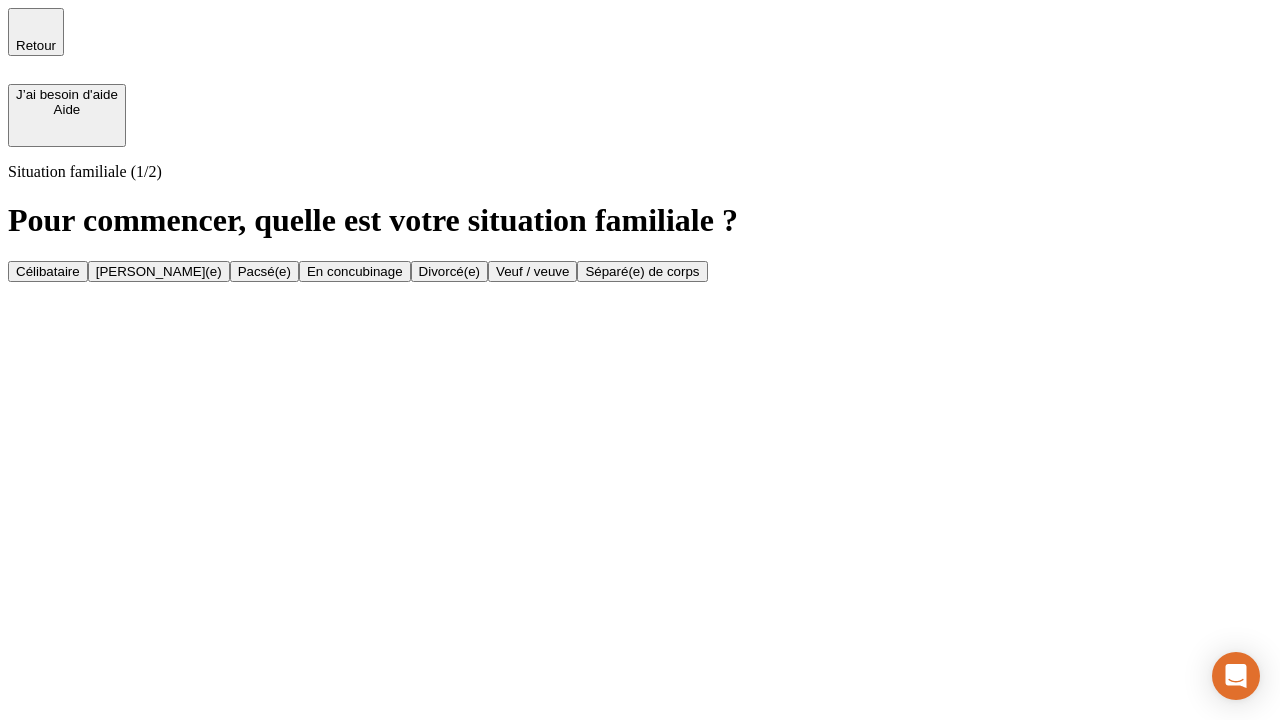 click on "Veuf / veuve" at bounding box center (532, 271) 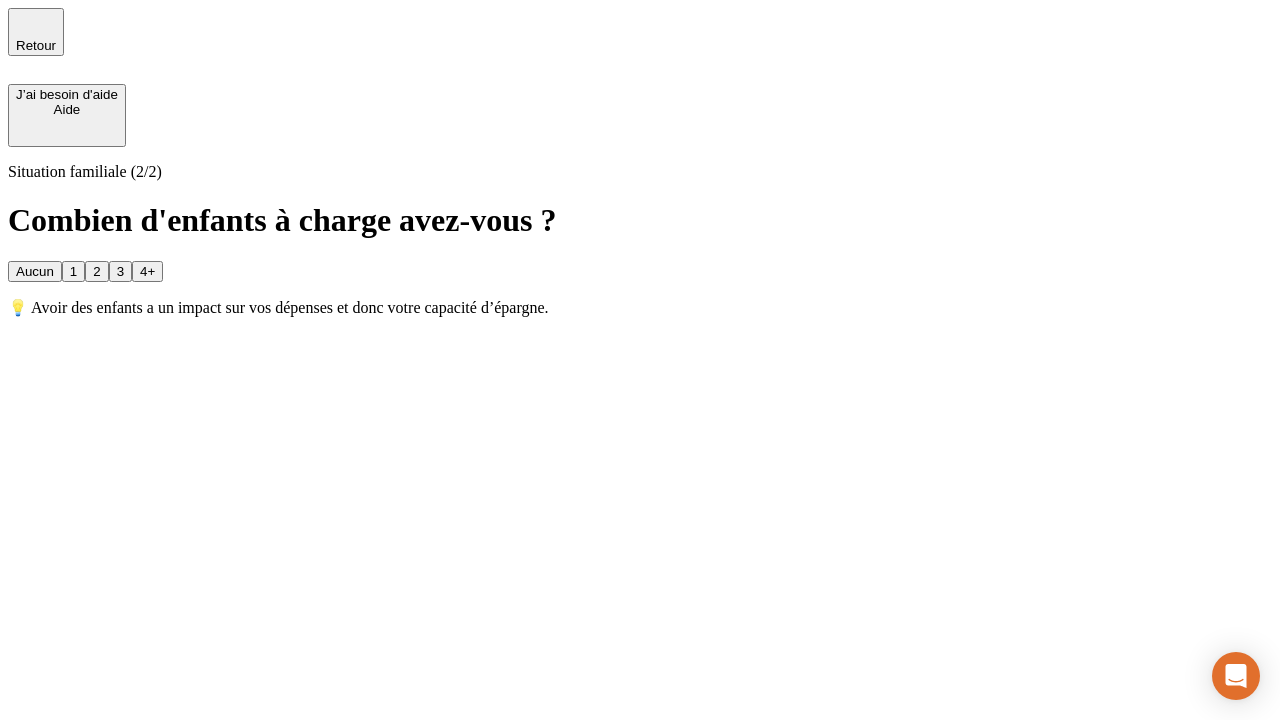 click on "1" at bounding box center (73, 271) 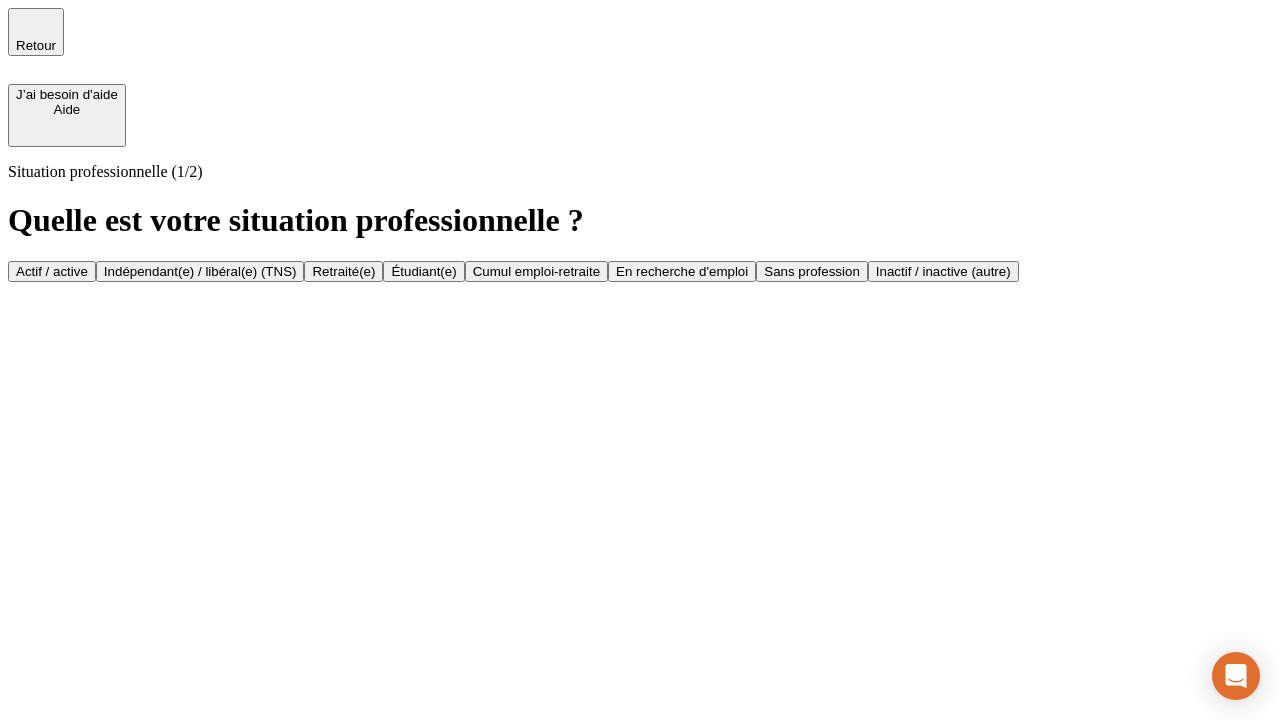click on "Retraité(e)" at bounding box center (343, 271) 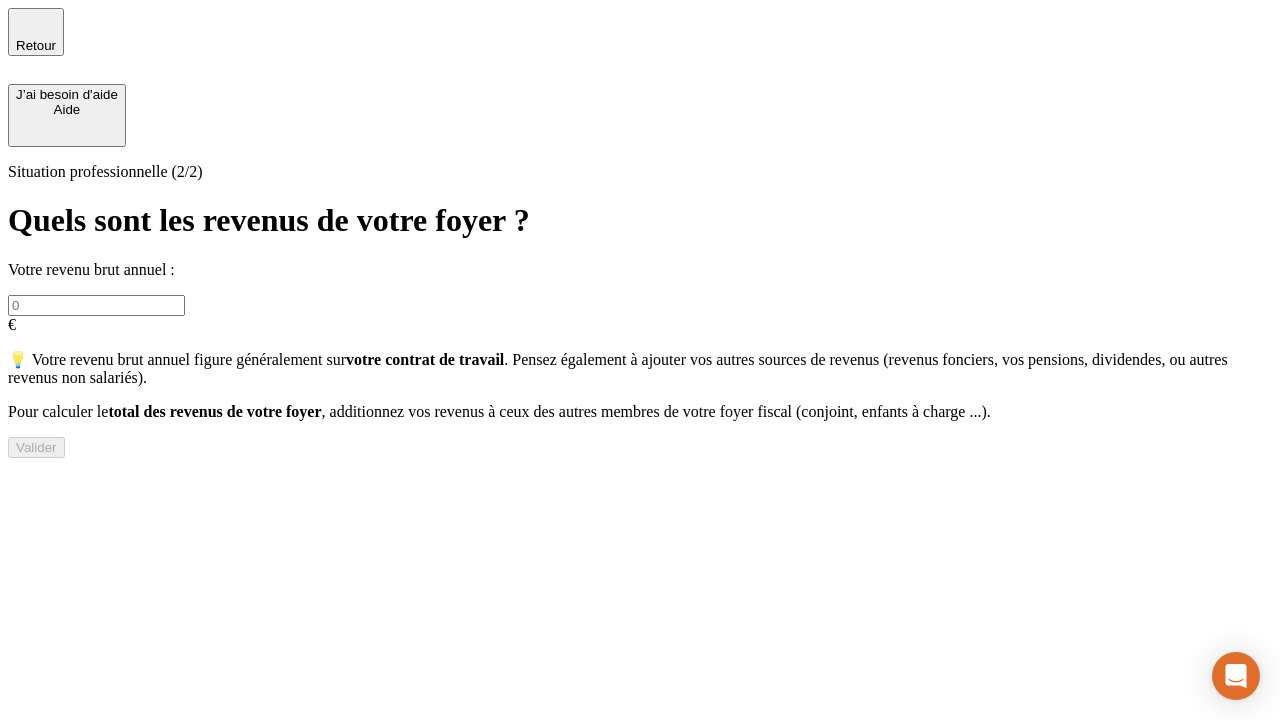 click at bounding box center (96, 305) 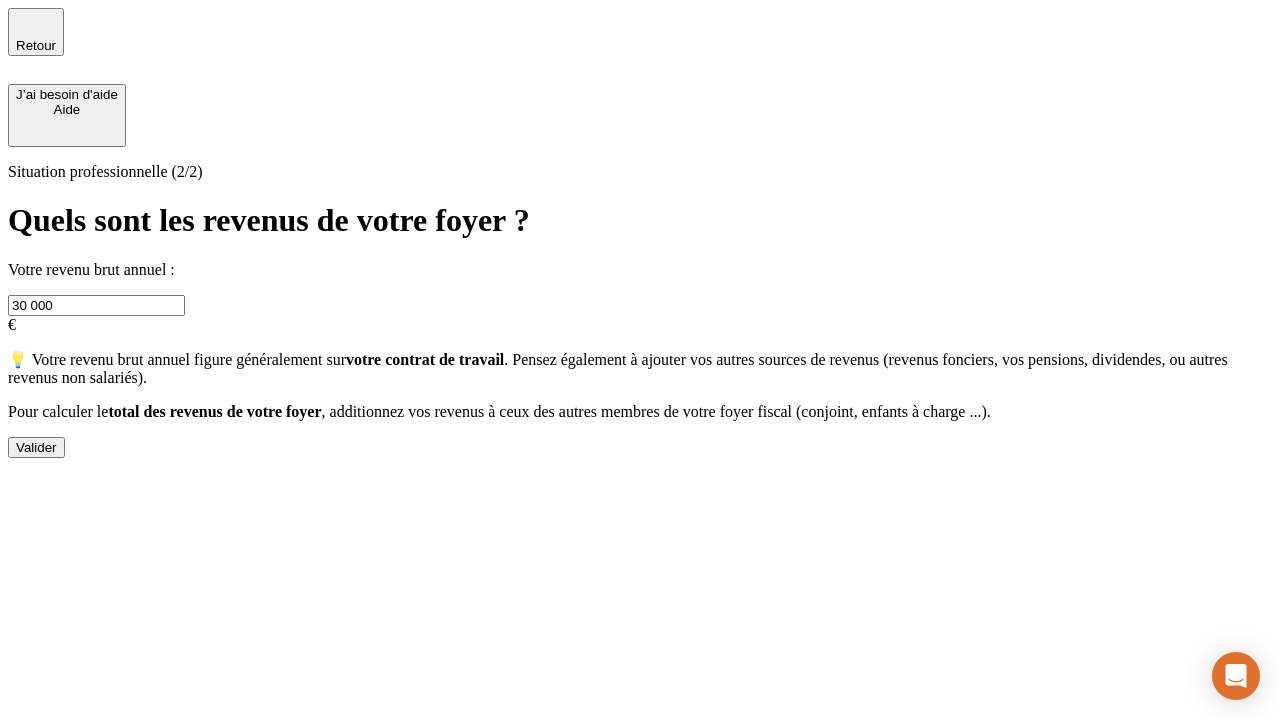 type on "30 000" 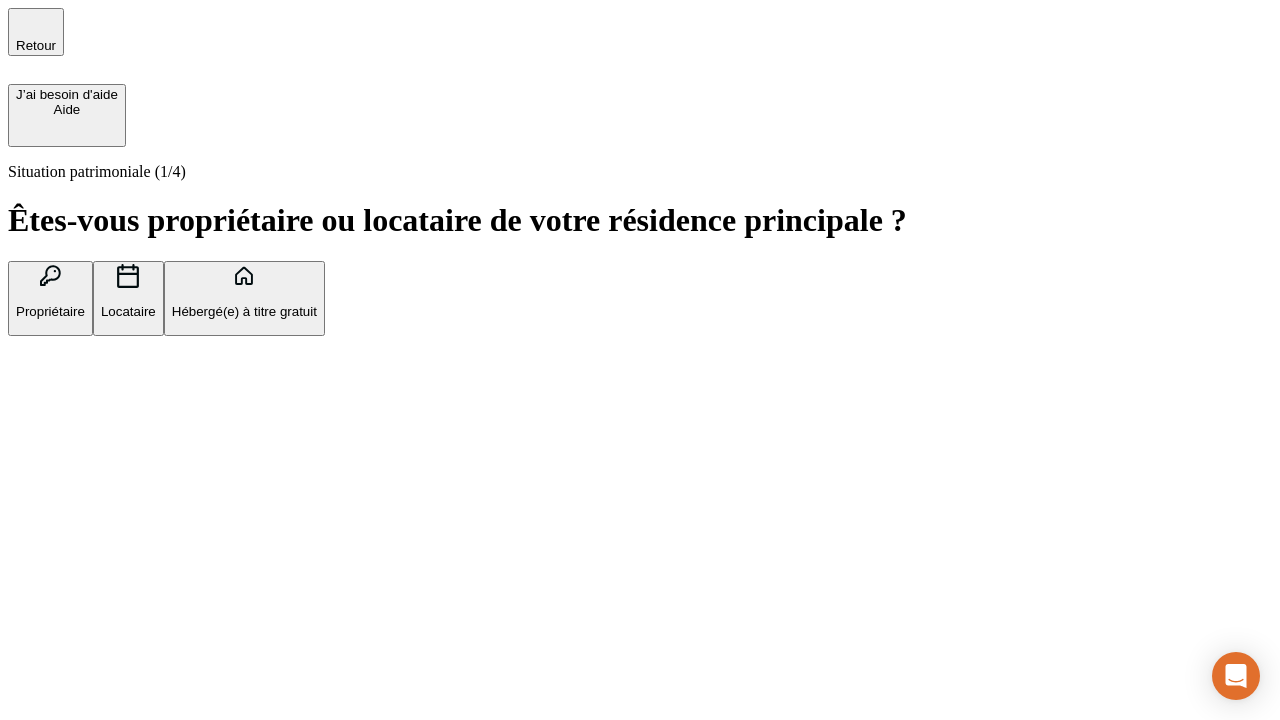 click on "Locataire" at bounding box center [128, 311] 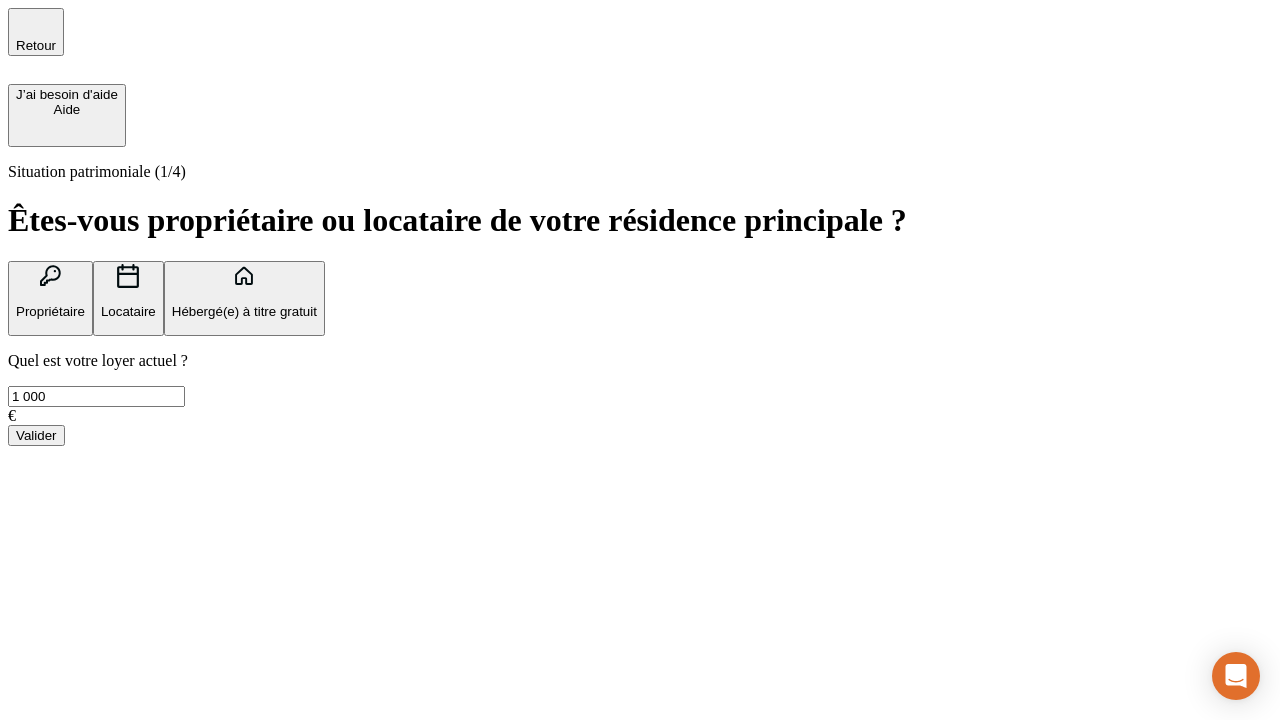 type on "1 000" 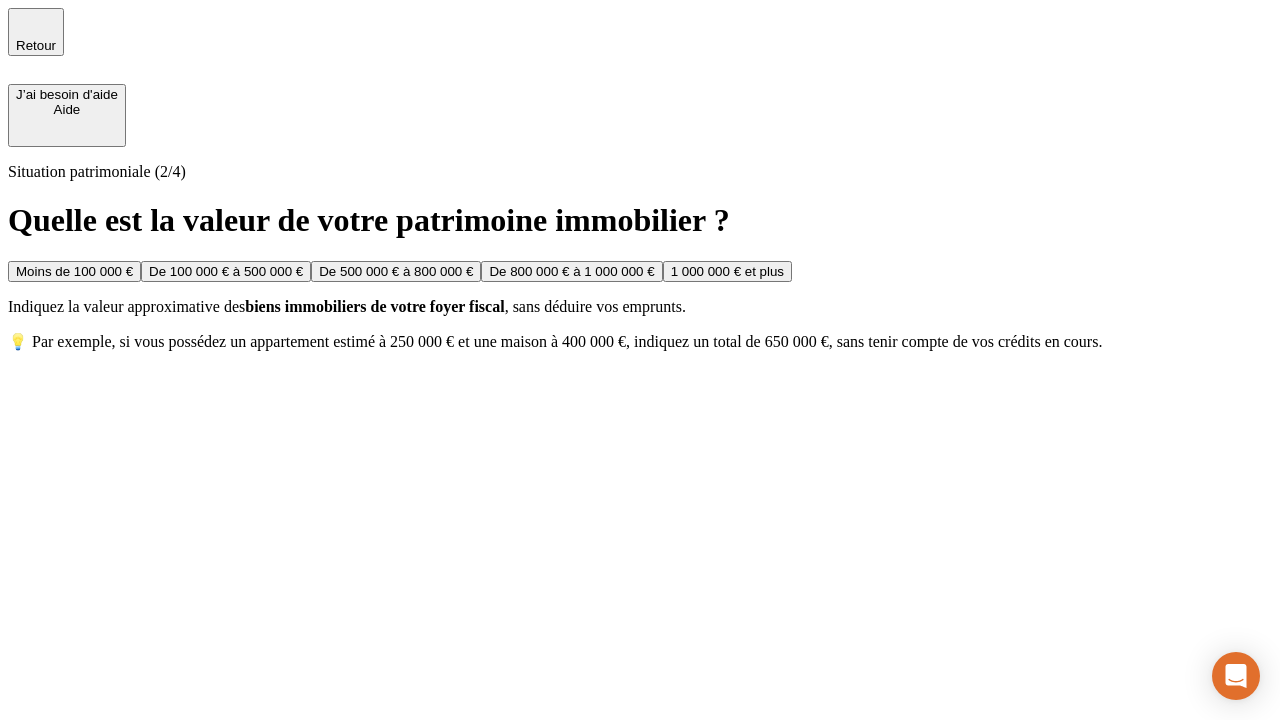 click on "Moins de 100 000 €" at bounding box center (74, 271) 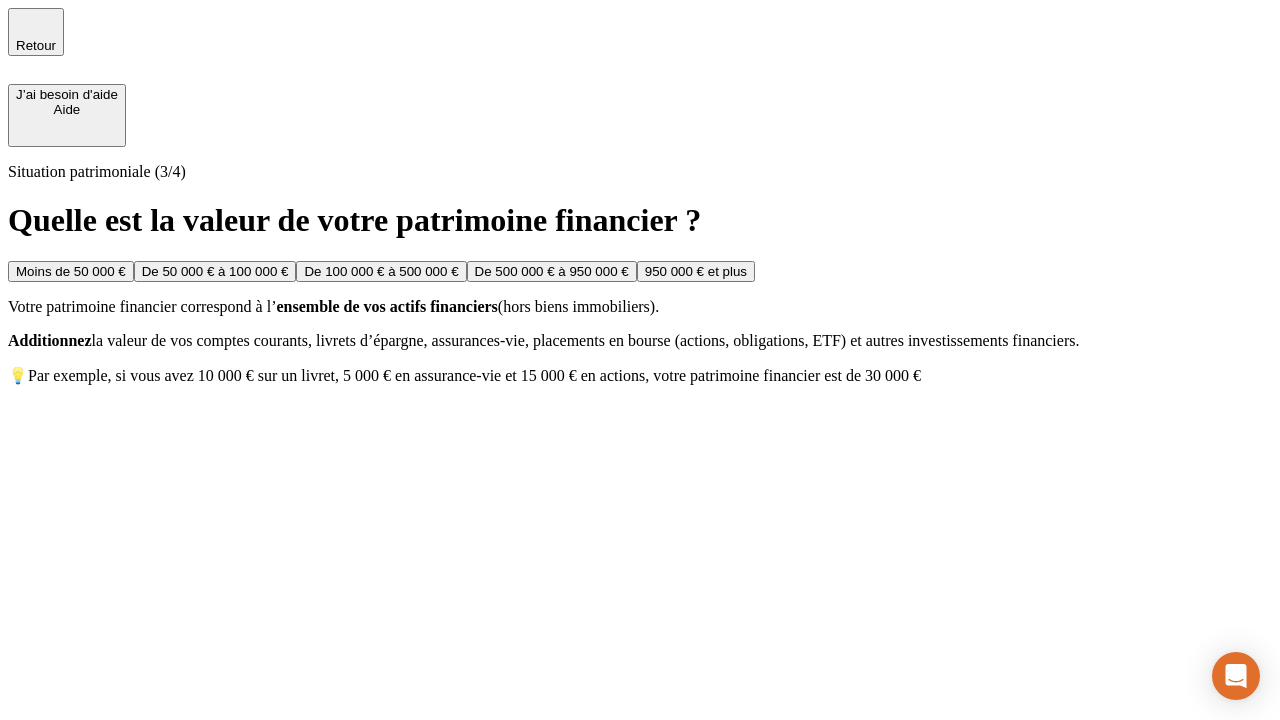 click on "Moins de 50 000 €" at bounding box center [71, 271] 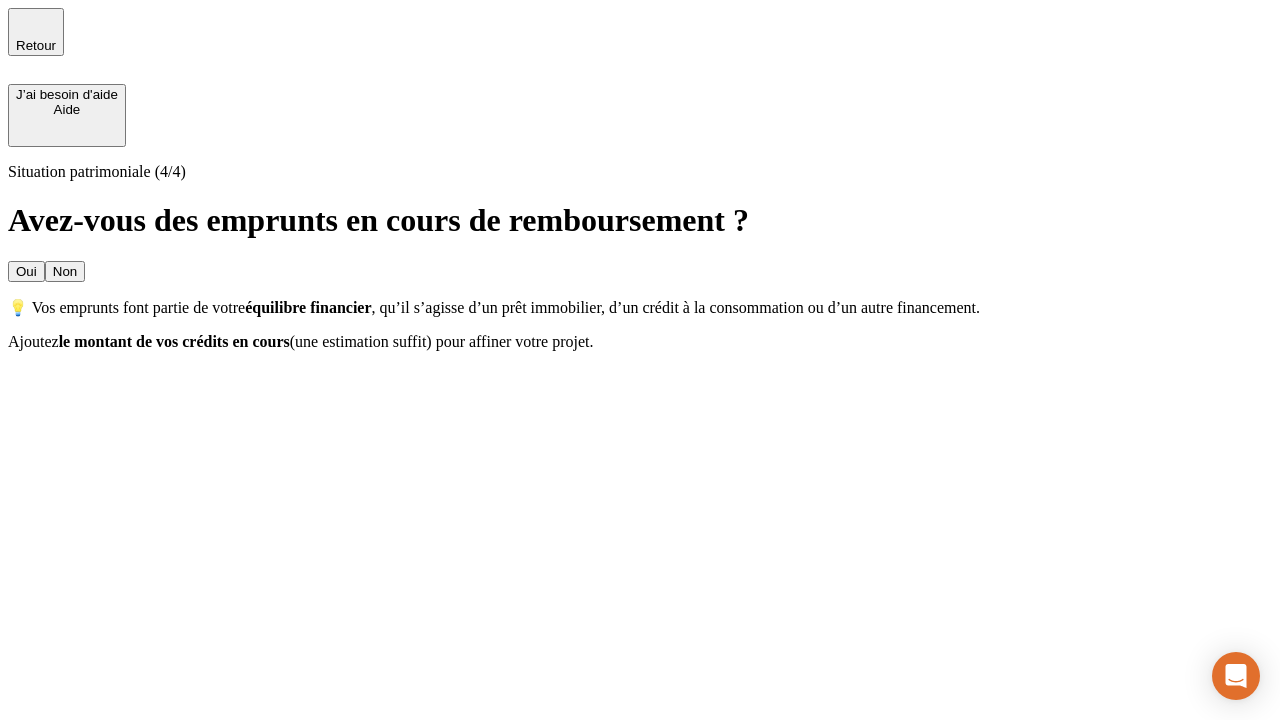 click on "Non" at bounding box center (65, 271) 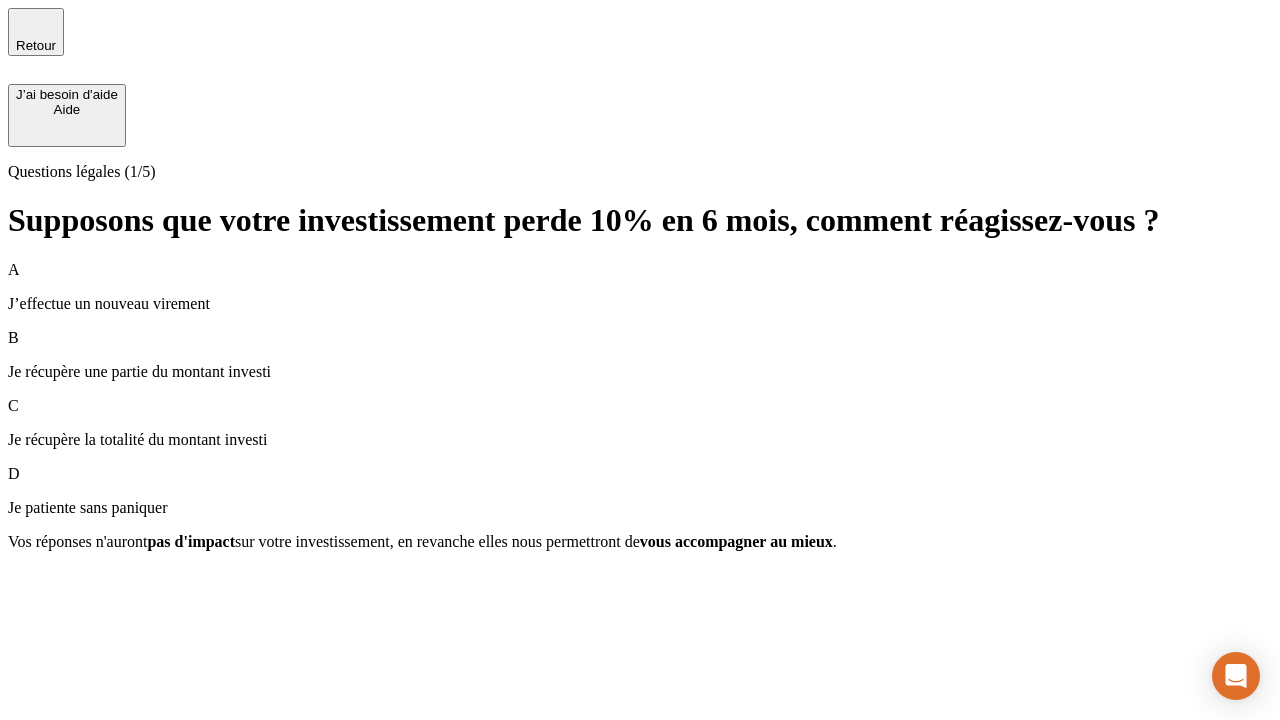 click on "Je récupère une partie du montant investi" at bounding box center (640, 372) 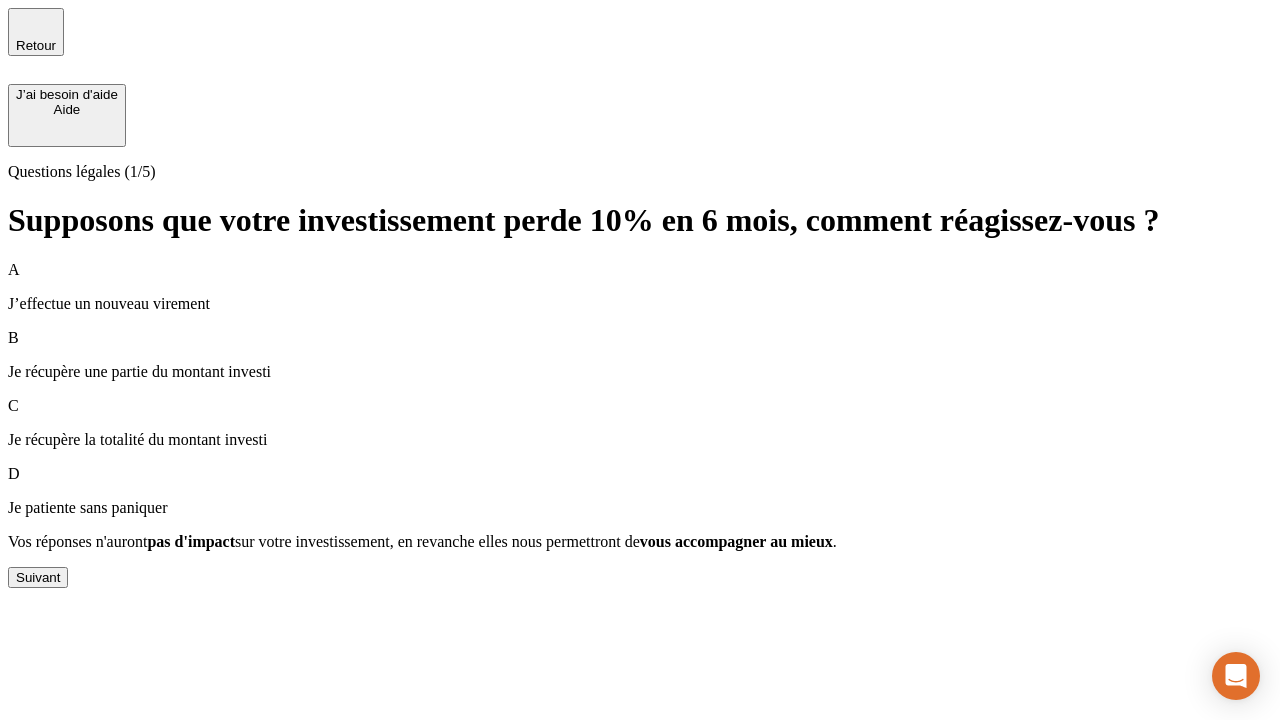 click on "Suivant" at bounding box center (38, 577) 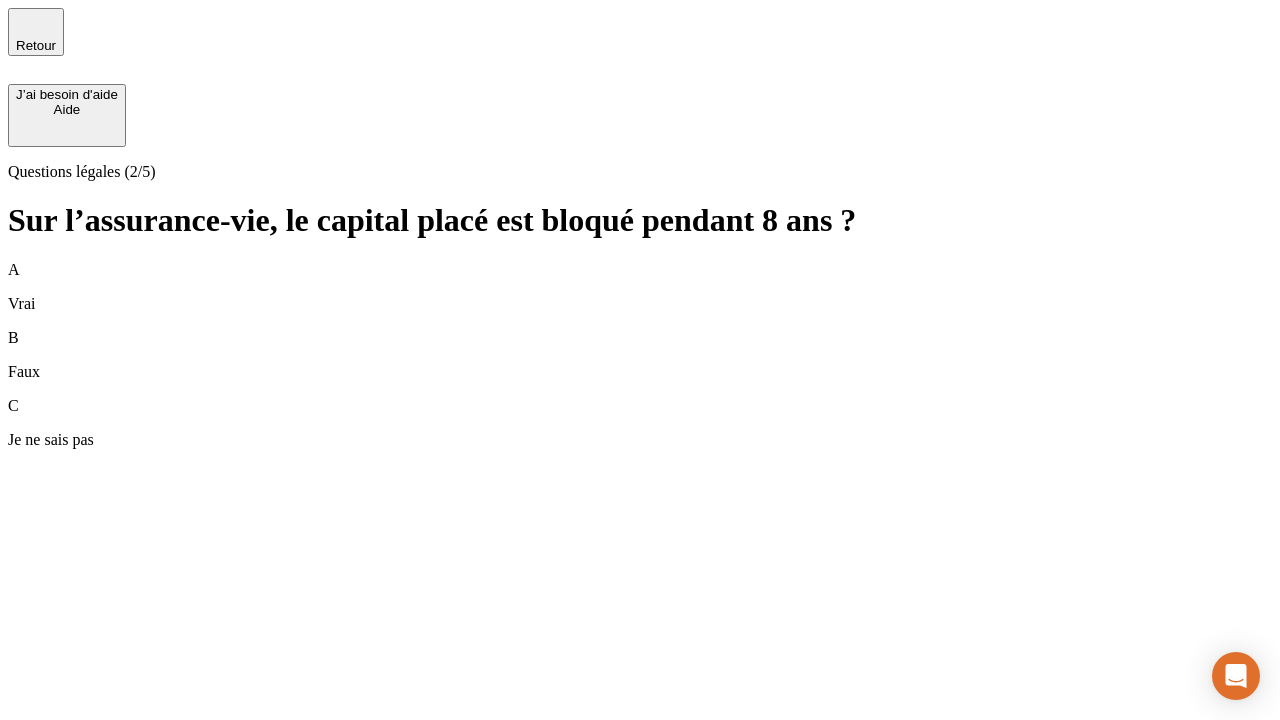 click on "B Faux" at bounding box center [640, 355] 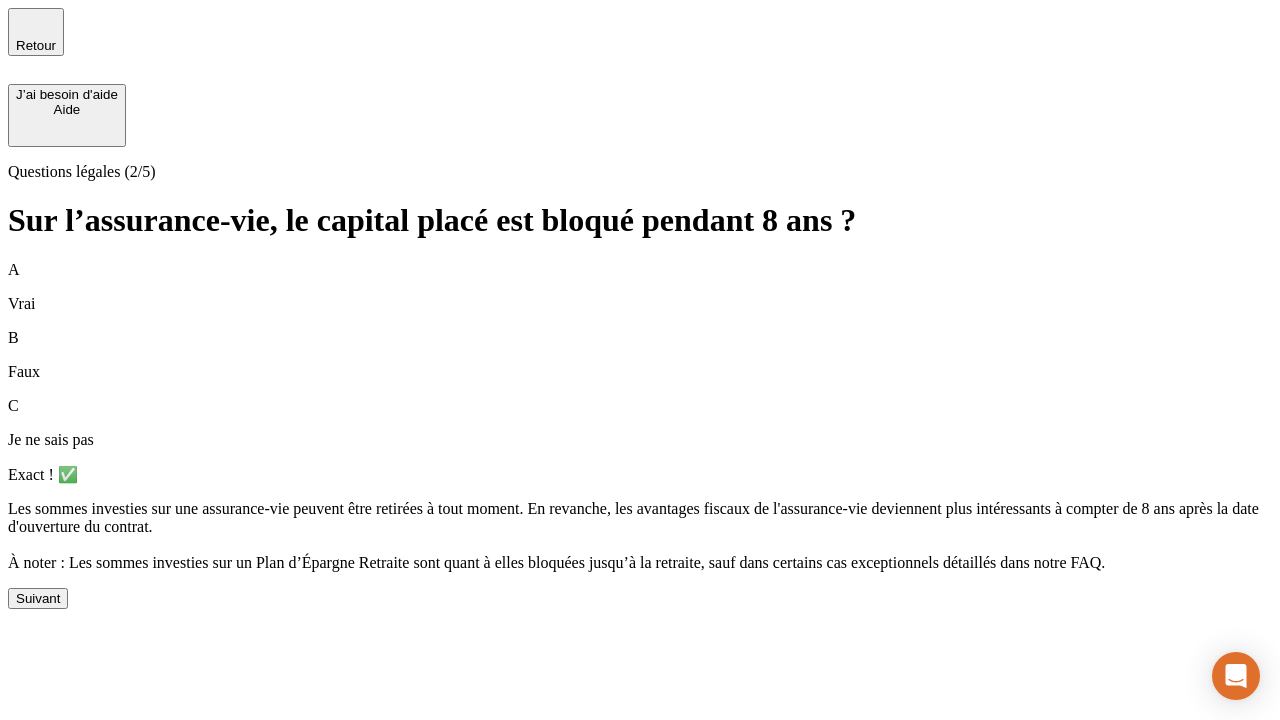 click on "Suivant" at bounding box center [38, 598] 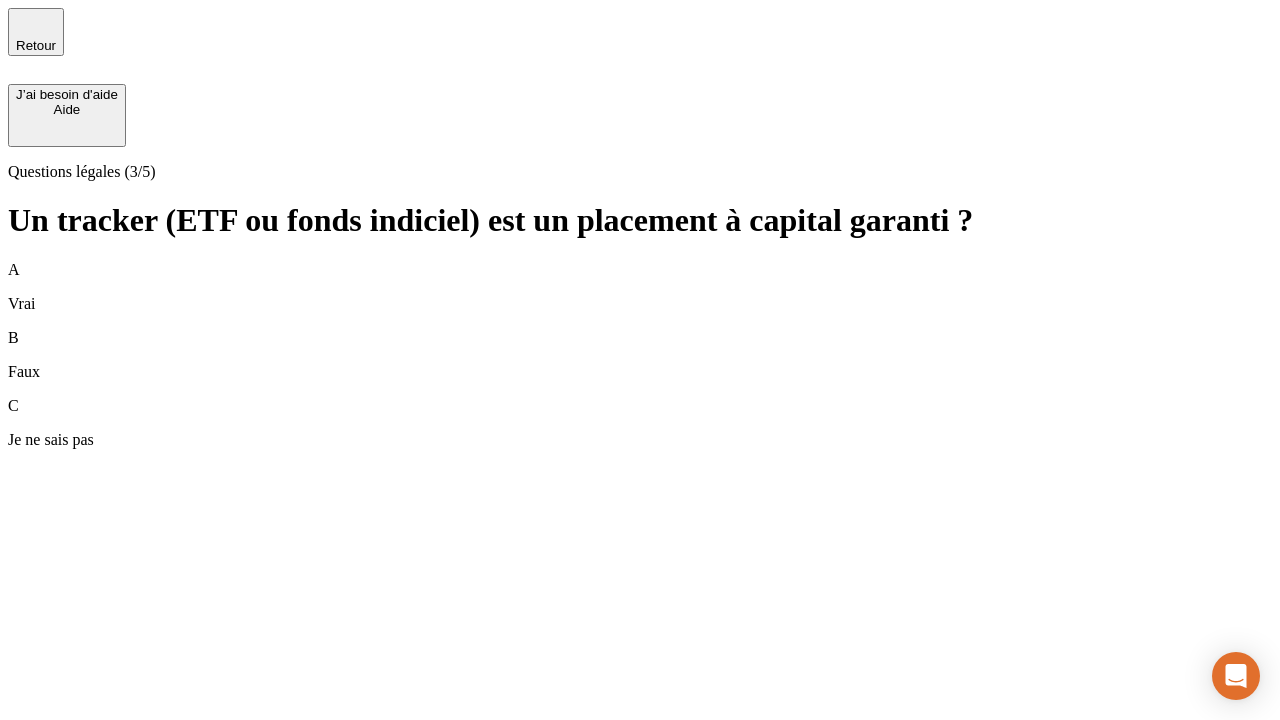click on "B Faux" at bounding box center [640, 355] 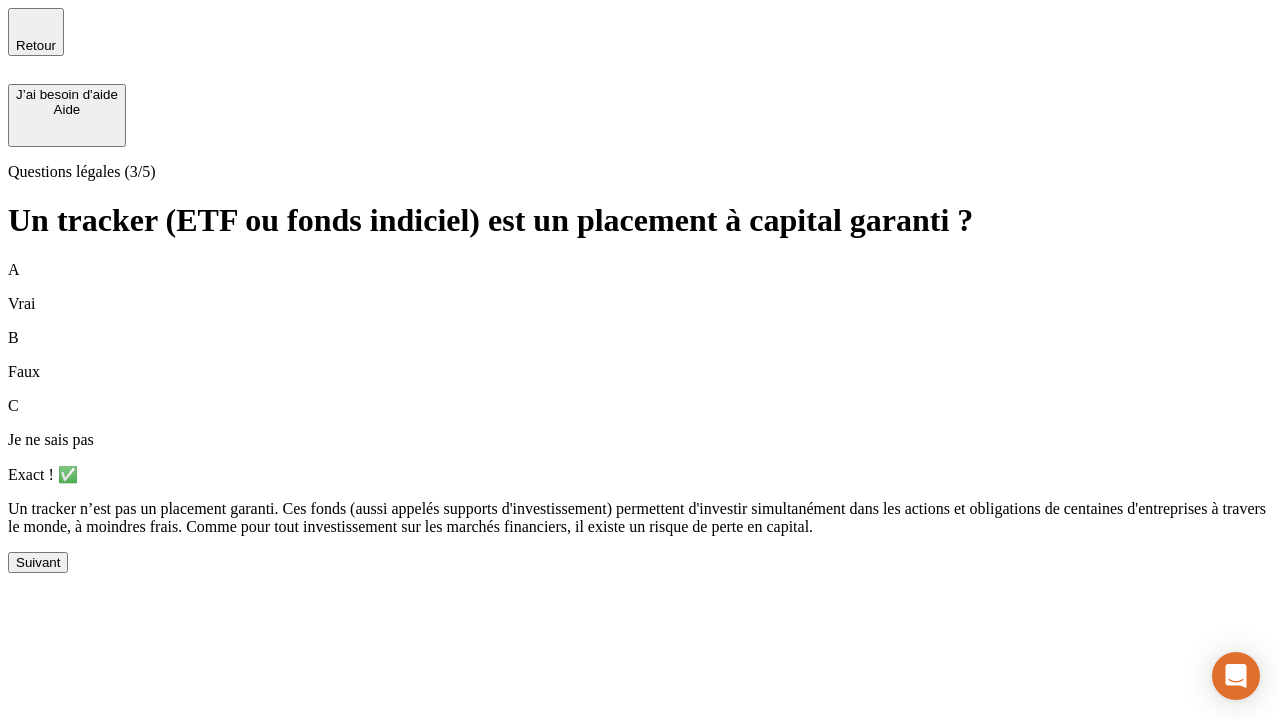 click on "Suivant" at bounding box center [38, 562] 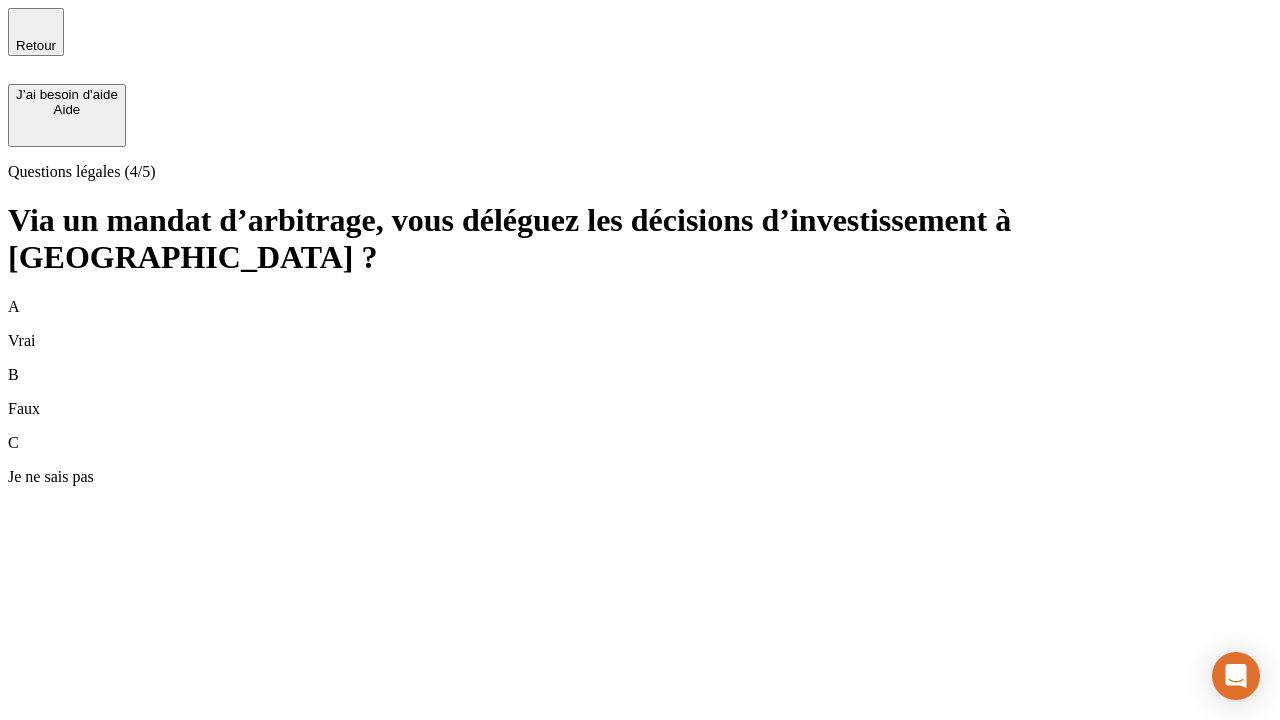 click on "A Vrai" at bounding box center [640, 324] 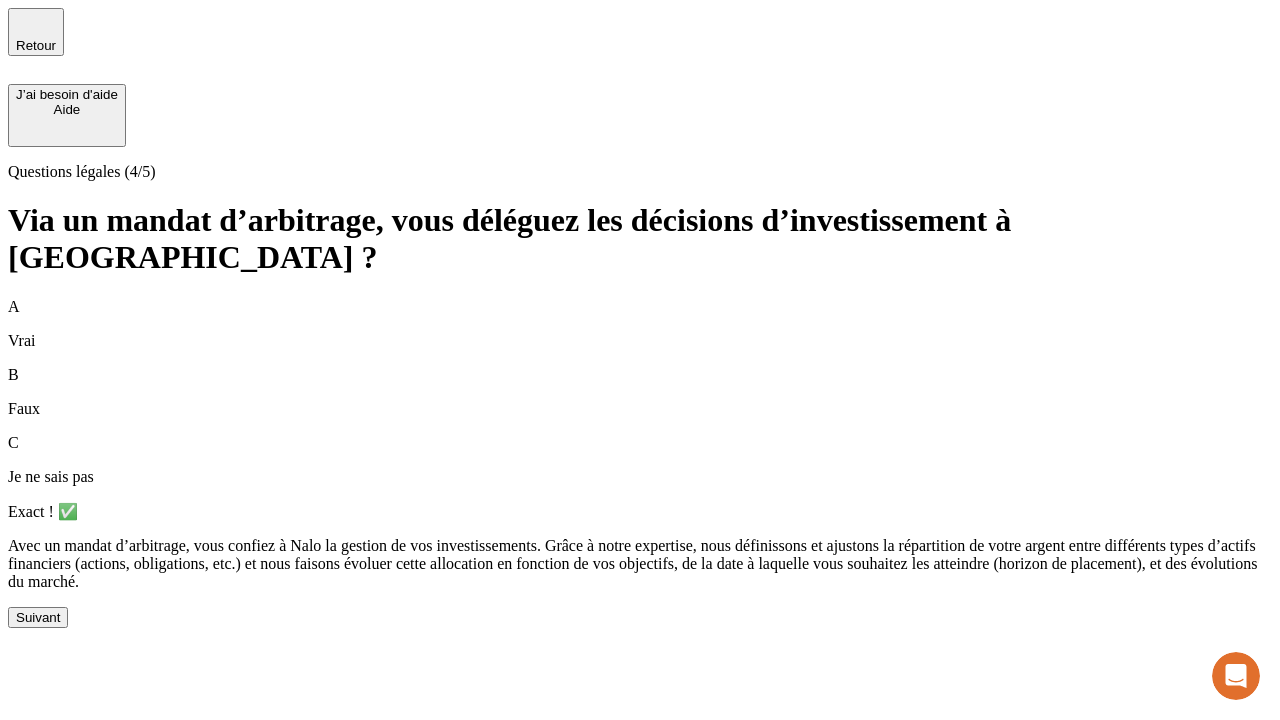 click on "Suivant" at bounding box center [38, 617] 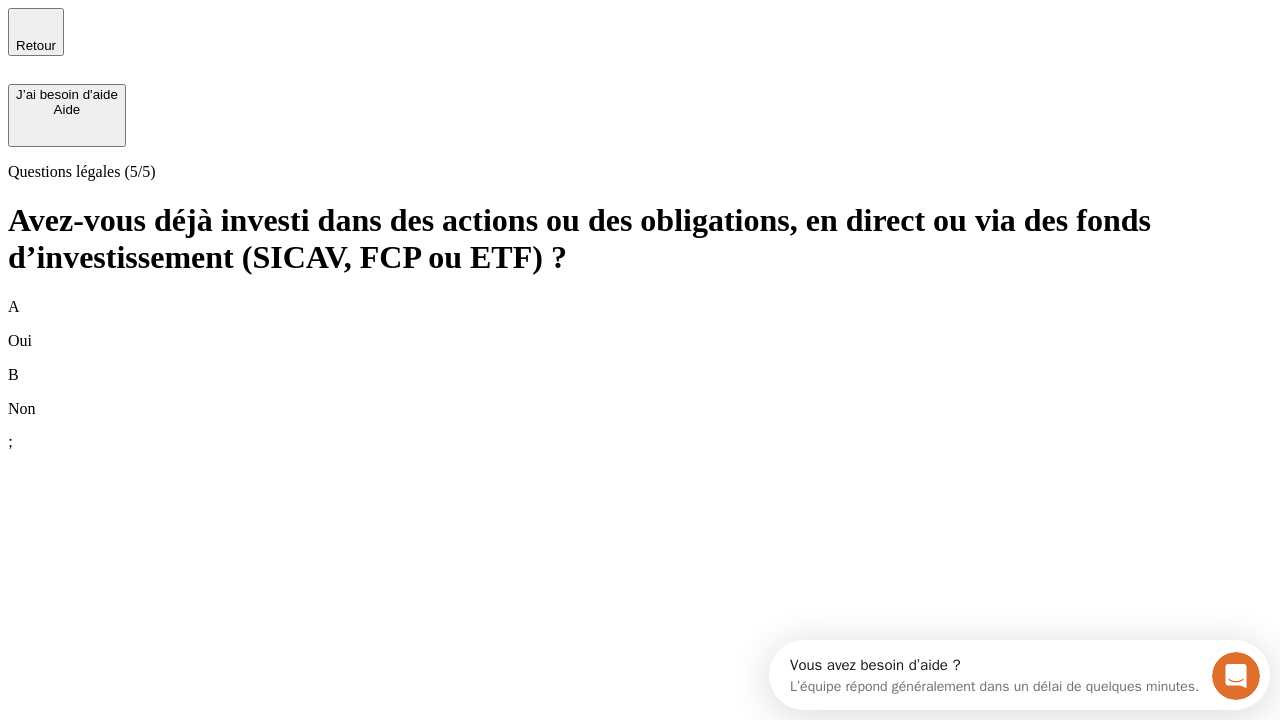 scroll, scrollTop: 0, scrollLeft: 0, axis: both 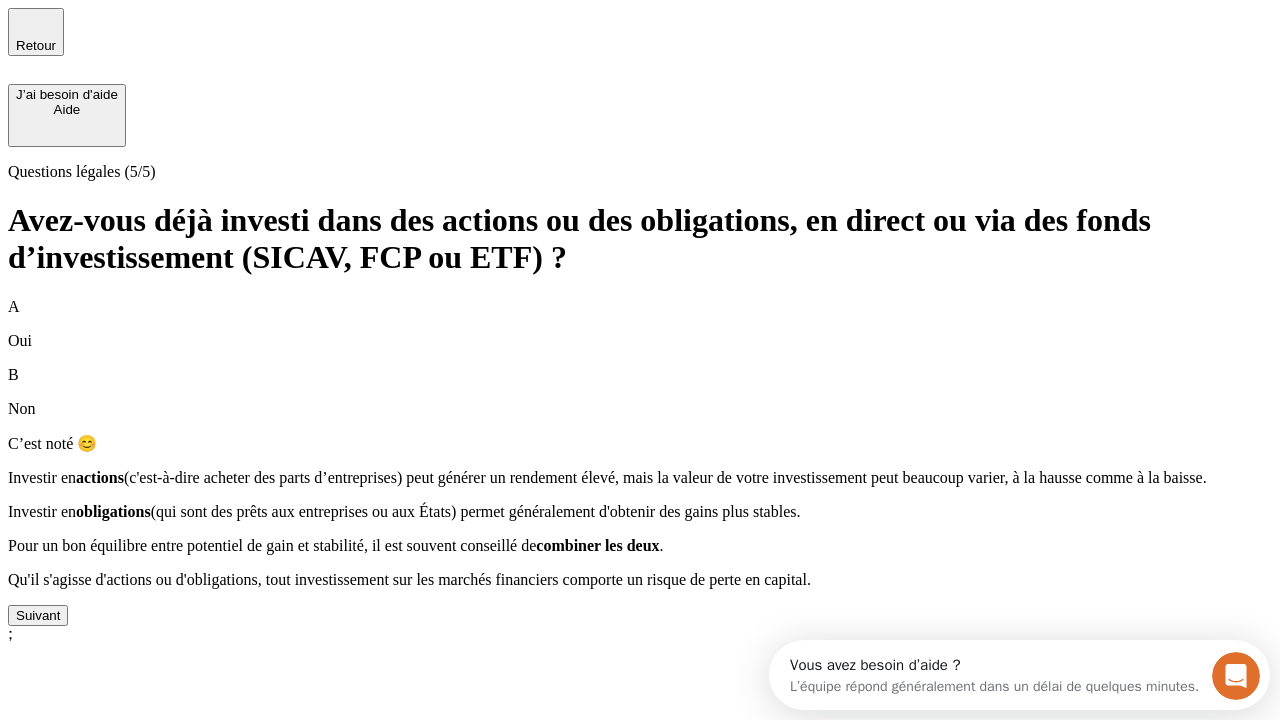 click on "Suivant" at bounding box center [38, 615] 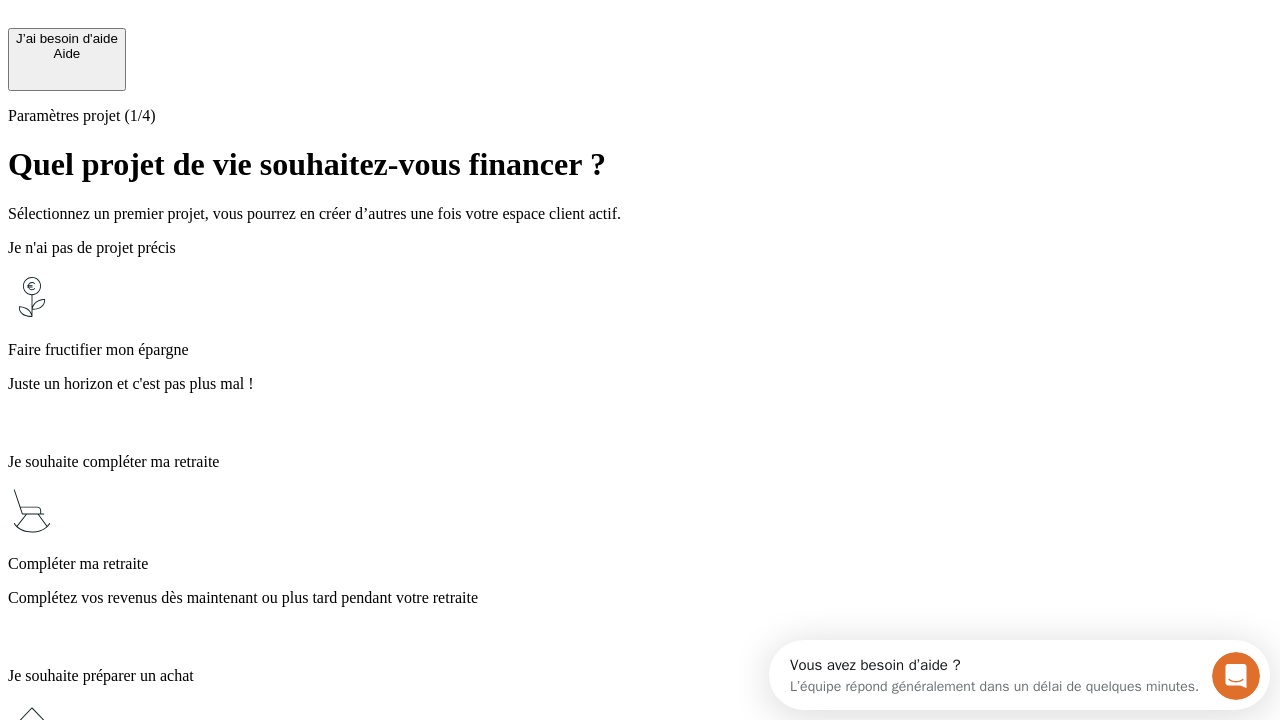 scroll, scrollTop: 22, scrollLeft: 0, axis: vertical 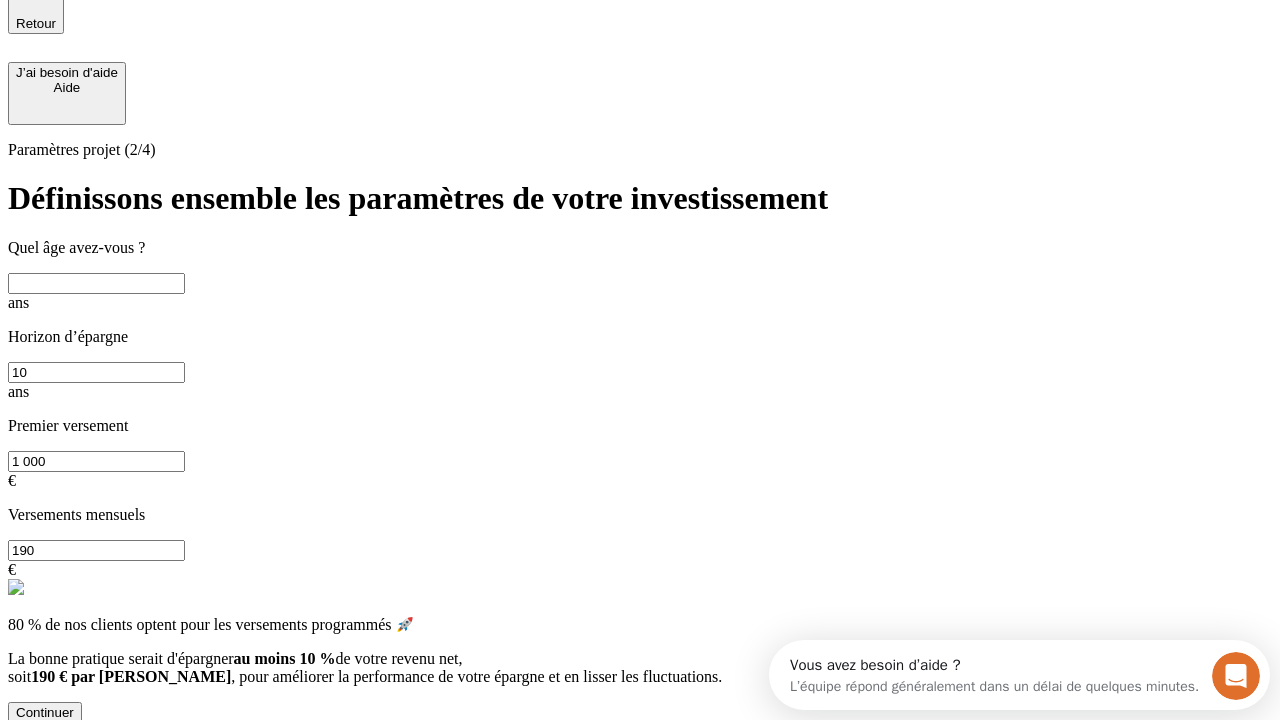 click at bounding box center (96, 283) 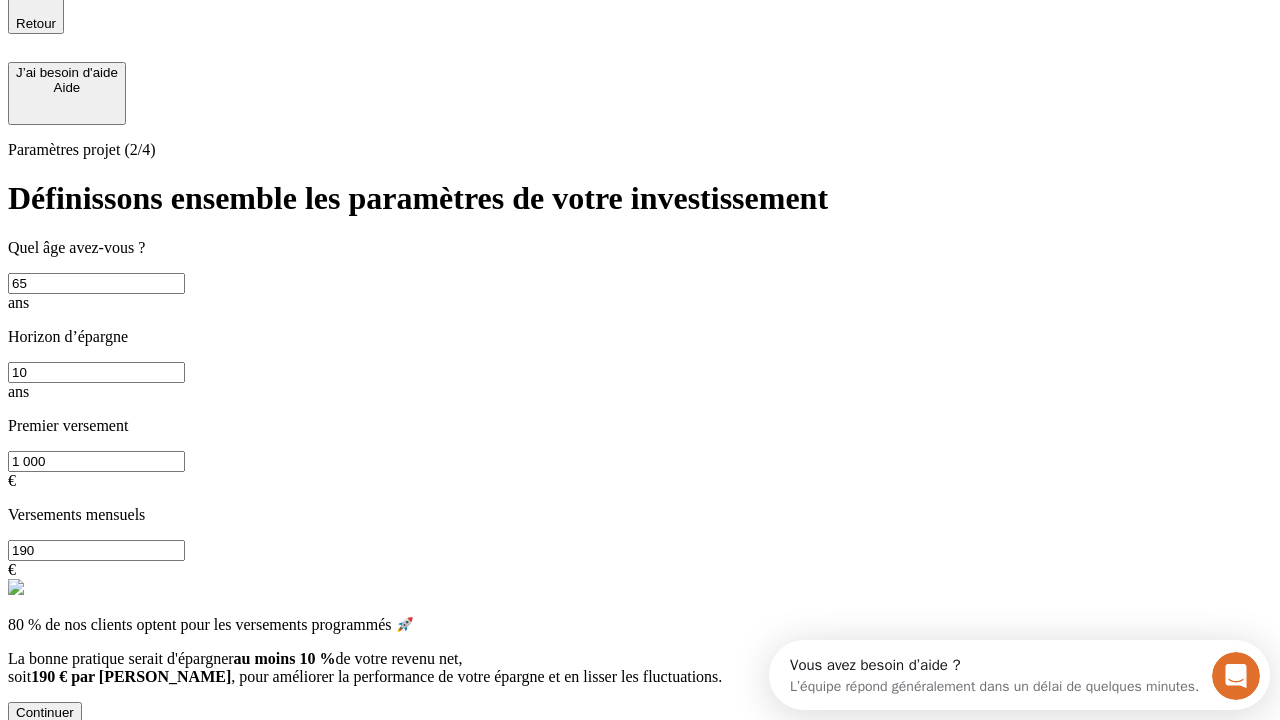 type on "65" 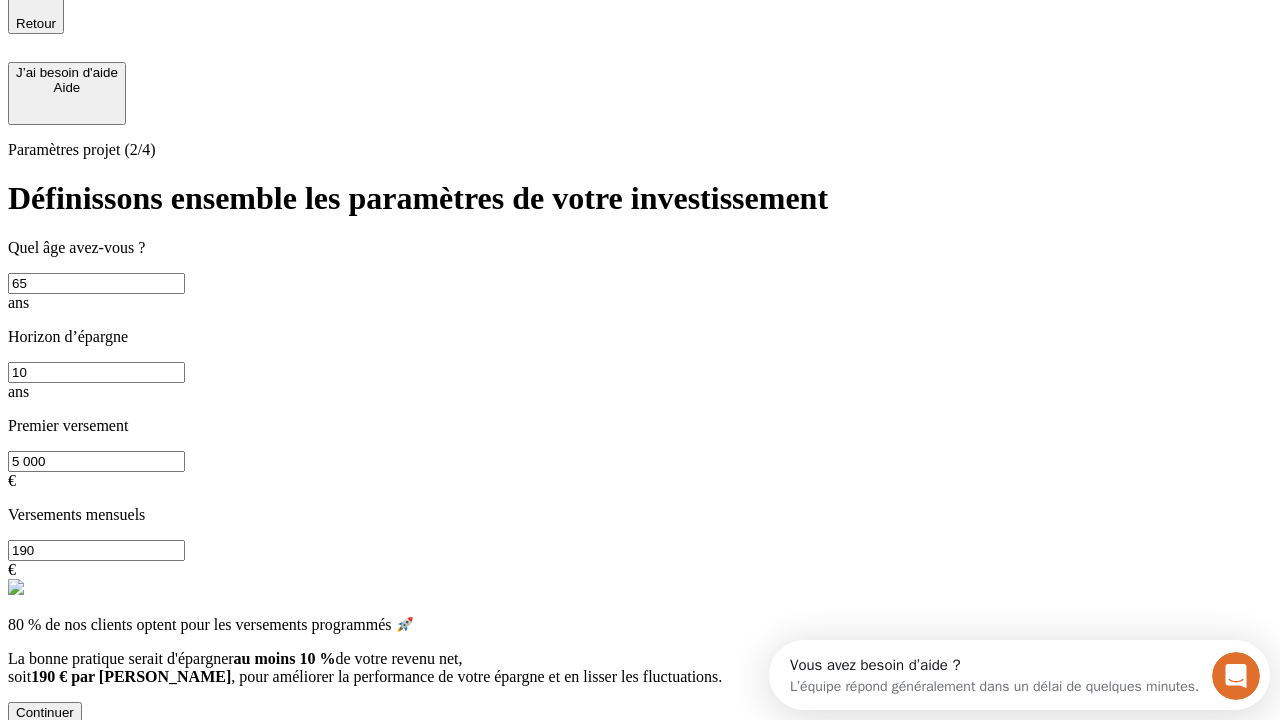 type on "5 000" 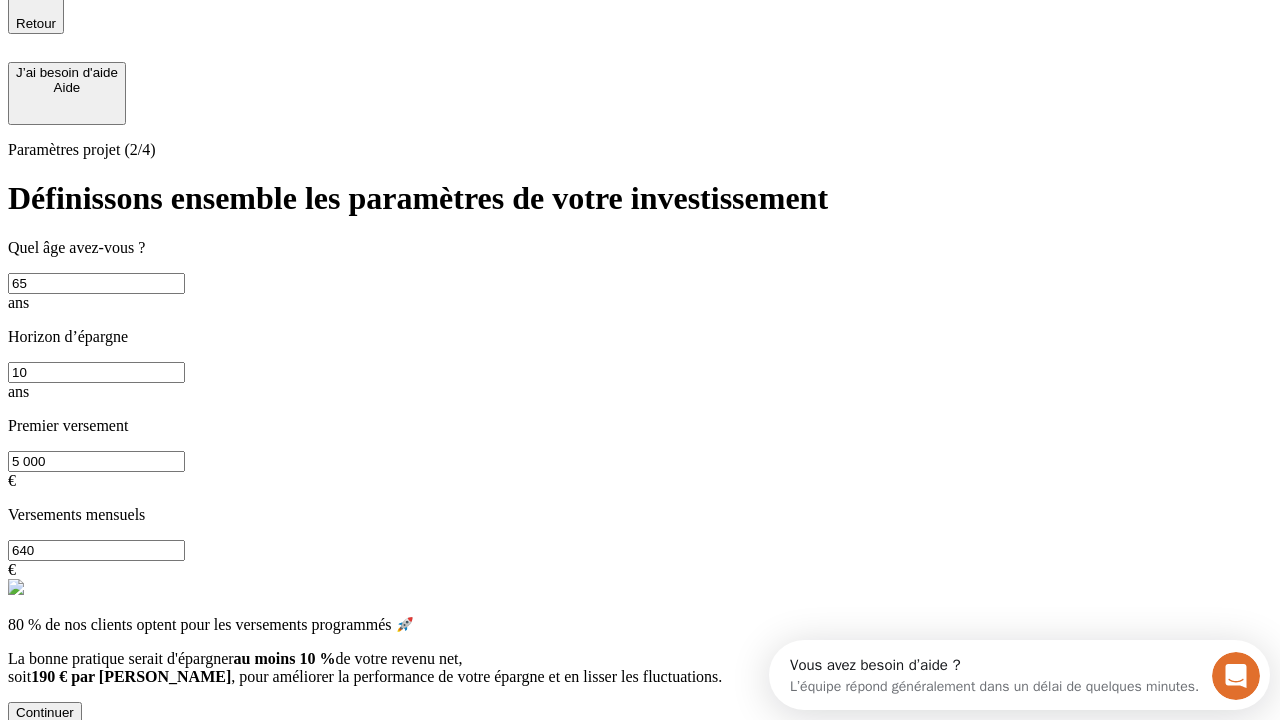 type on "640" 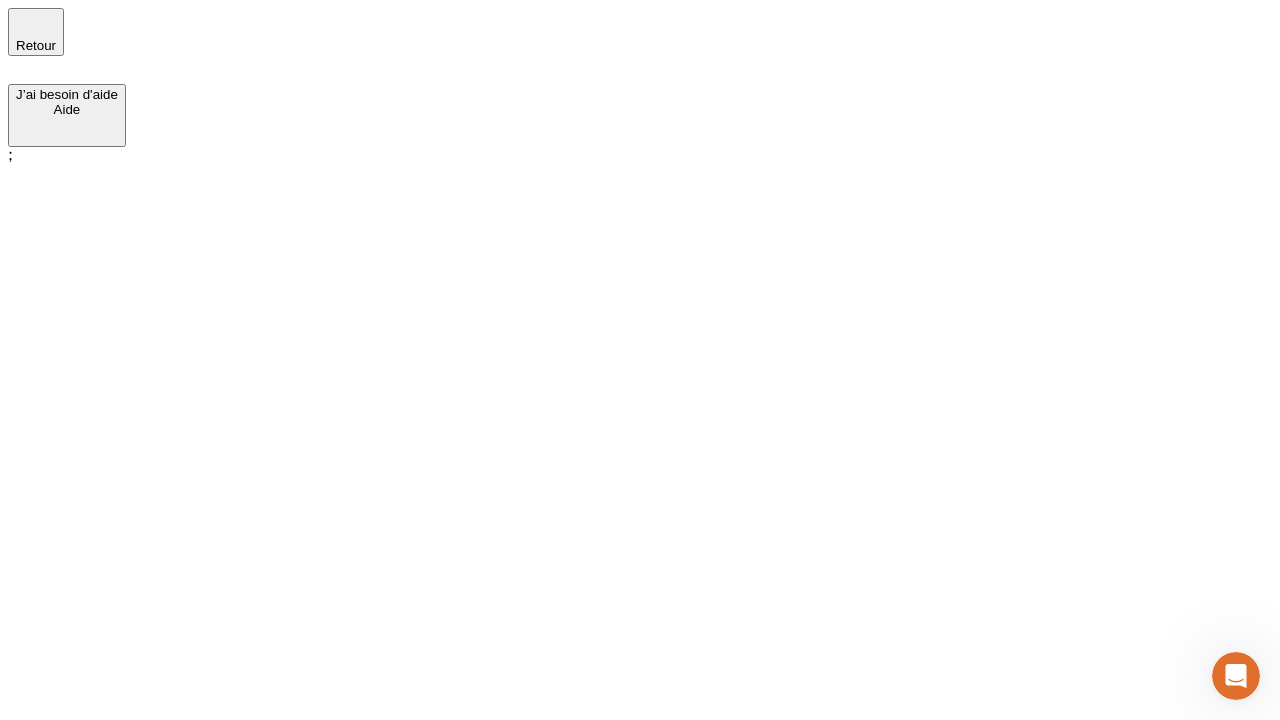 scroll, scrollTop: 0, scrollLeft: 0, axis: both 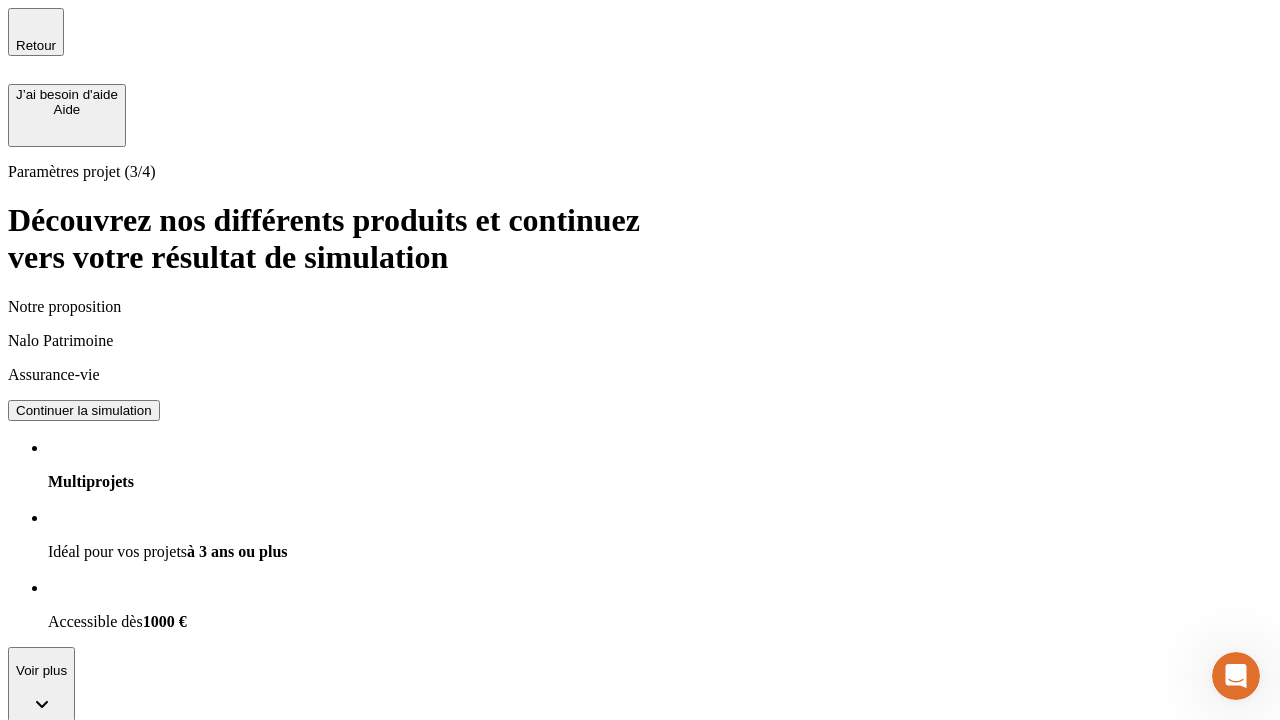 click on "Continuer la simulation" at bounding box center [84, 410] 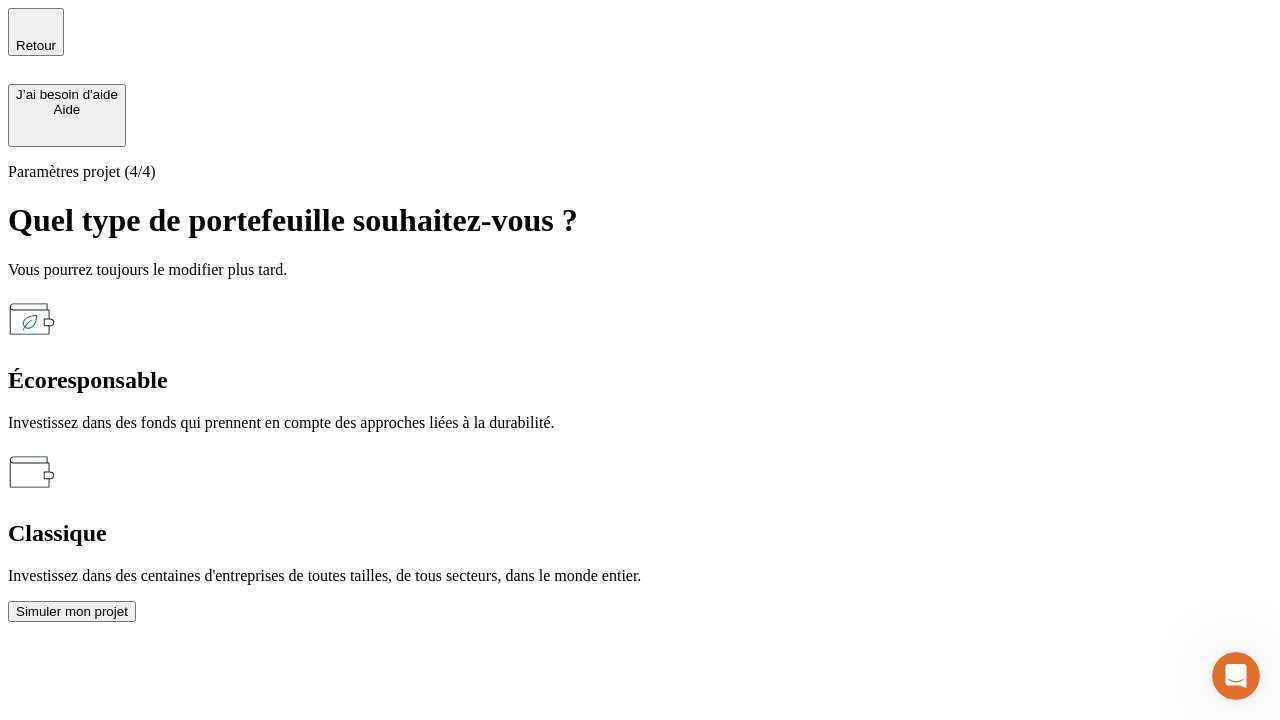 click on "Écoresponsable" at bounding box center (640, 380) 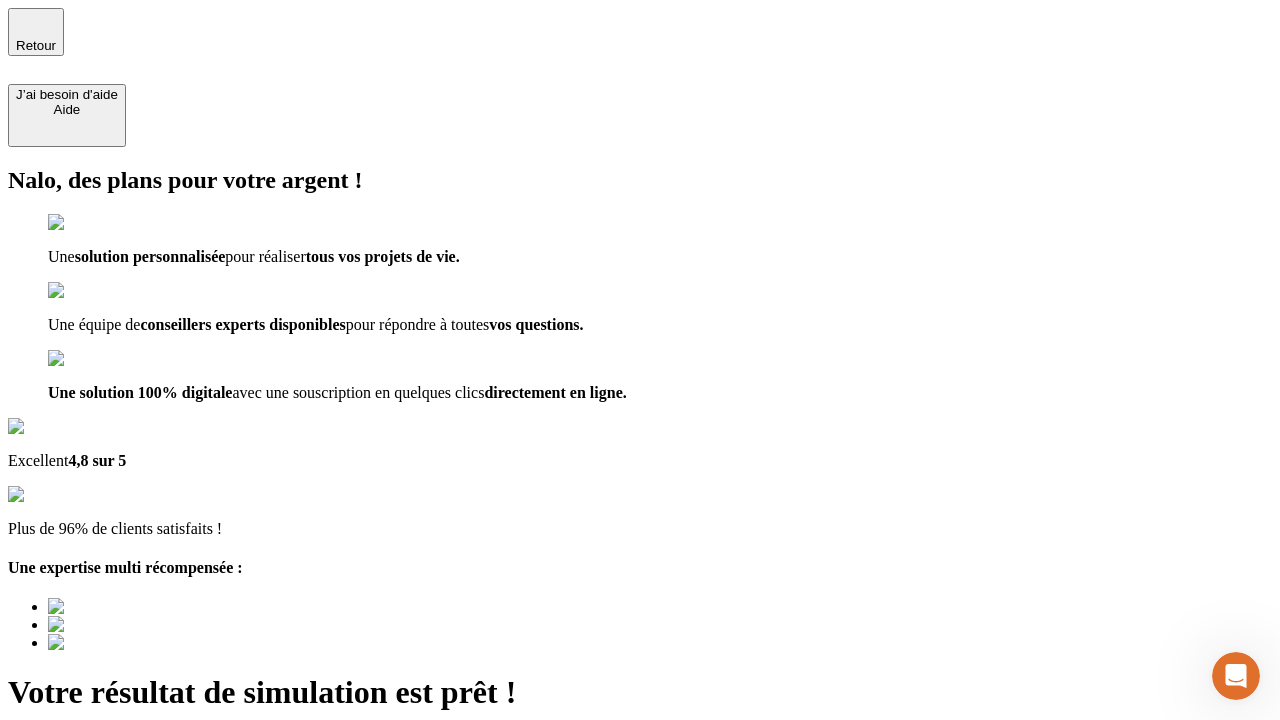 click on "Découvrir ma simulation" at bounding box center [87, 797] 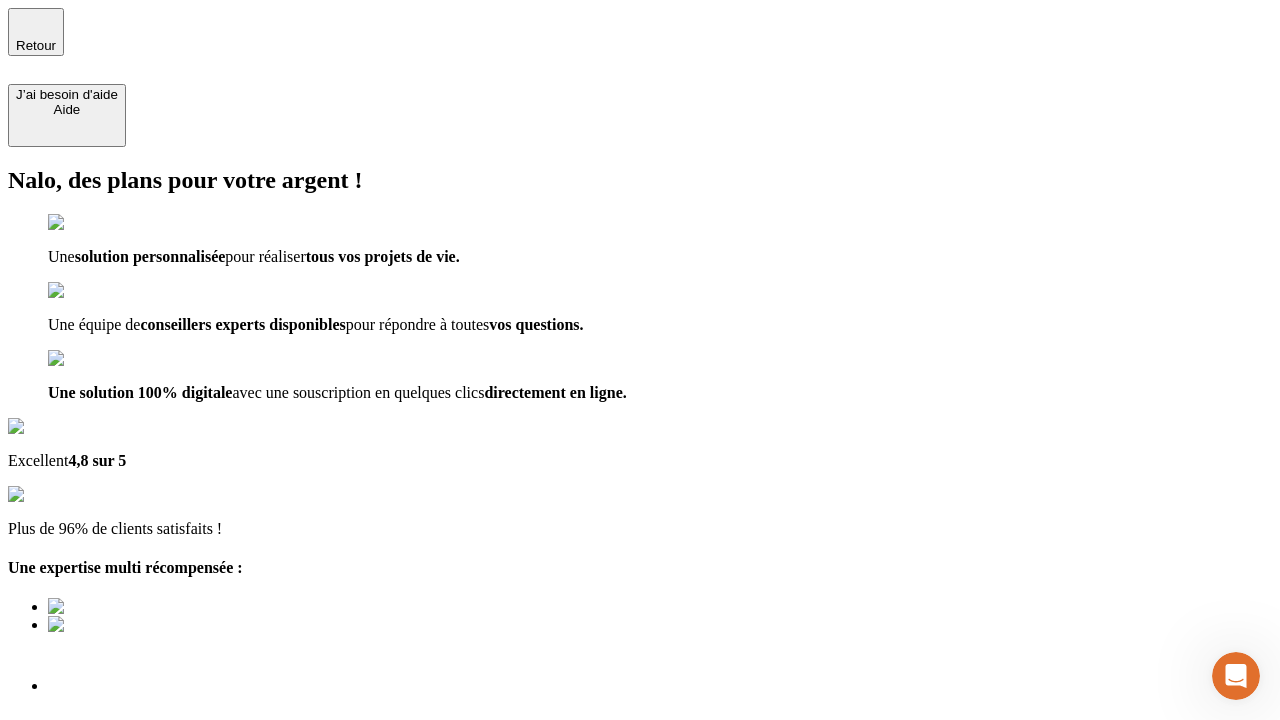 type on "[EMAIL_ADDRESS][DOMAIN_NAME]" 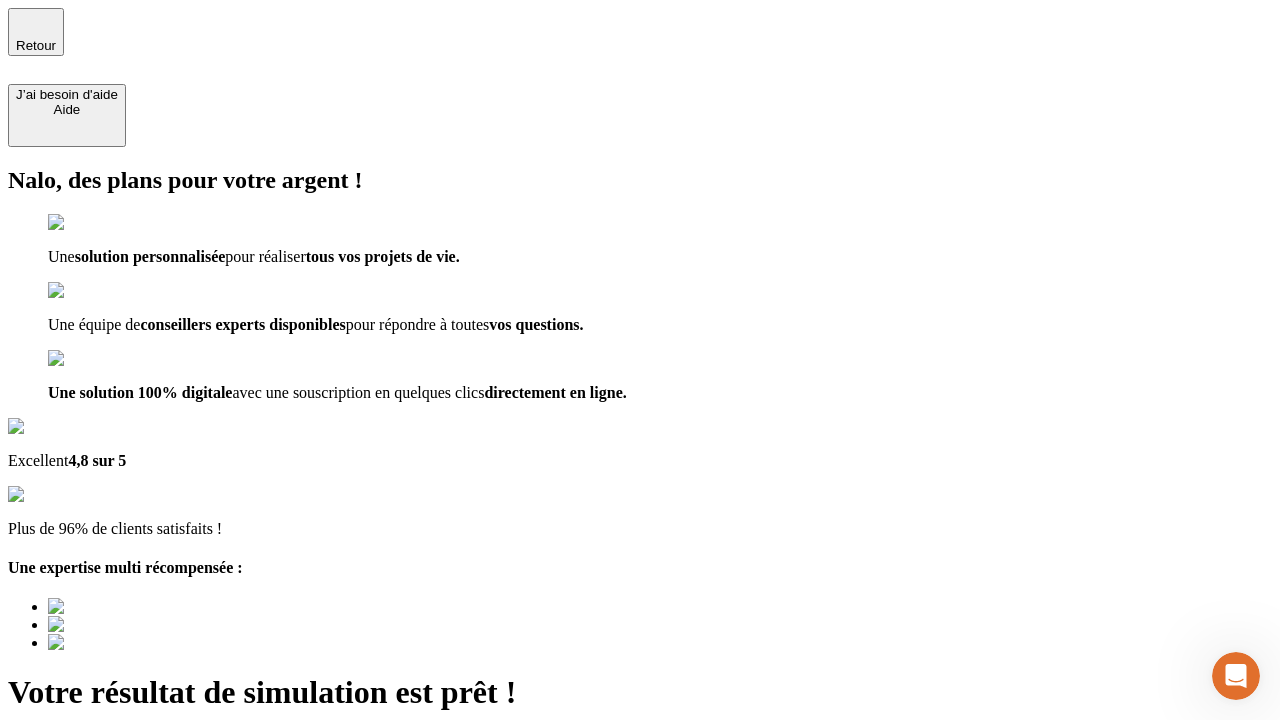 click on "Découvrir ma simulation" at bounding box center [87, 847] 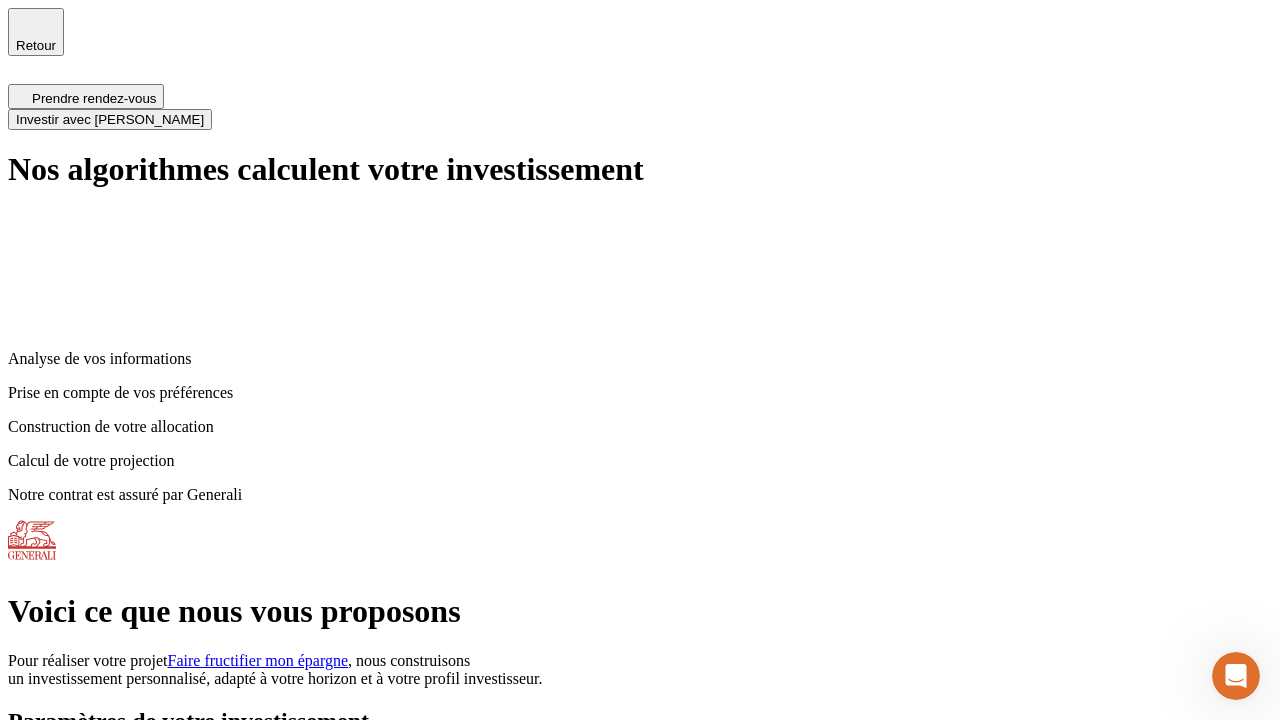 scroll, scrollTop: 8, scrollLeft: 0, axis: vertical 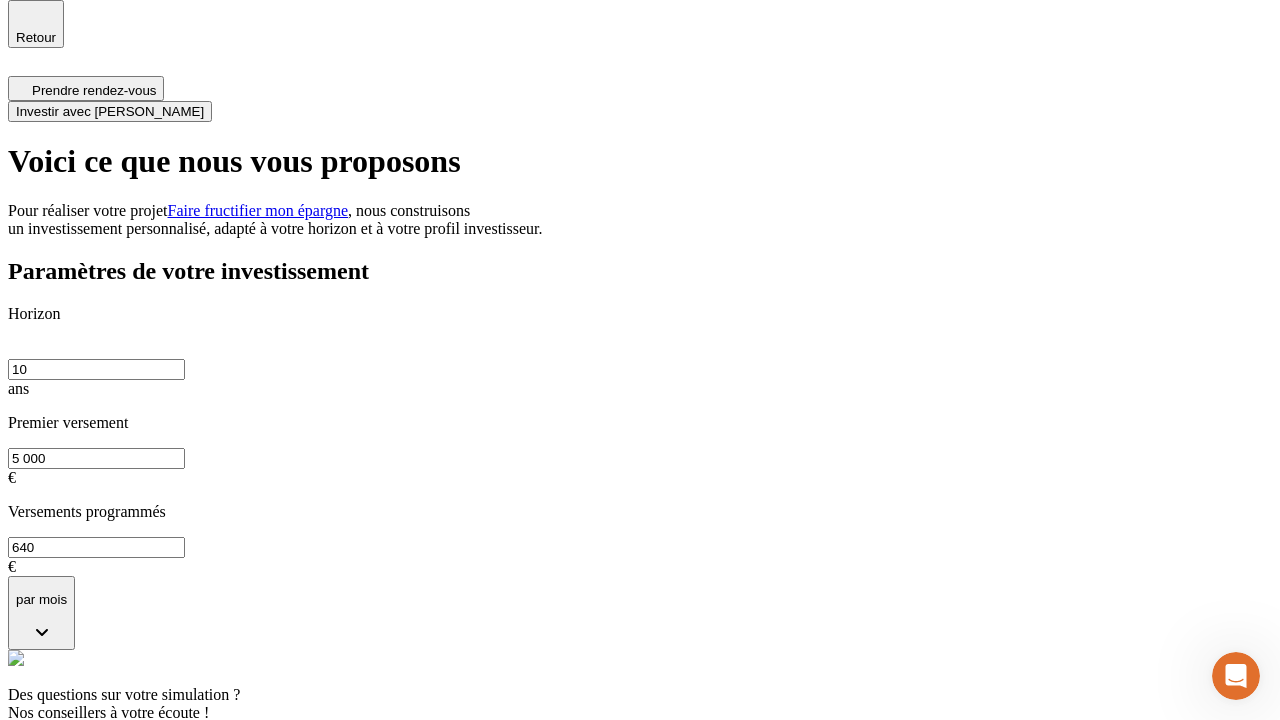 click on "Investir avec [PERSON_NAME]" at bounding box center [110, 111] 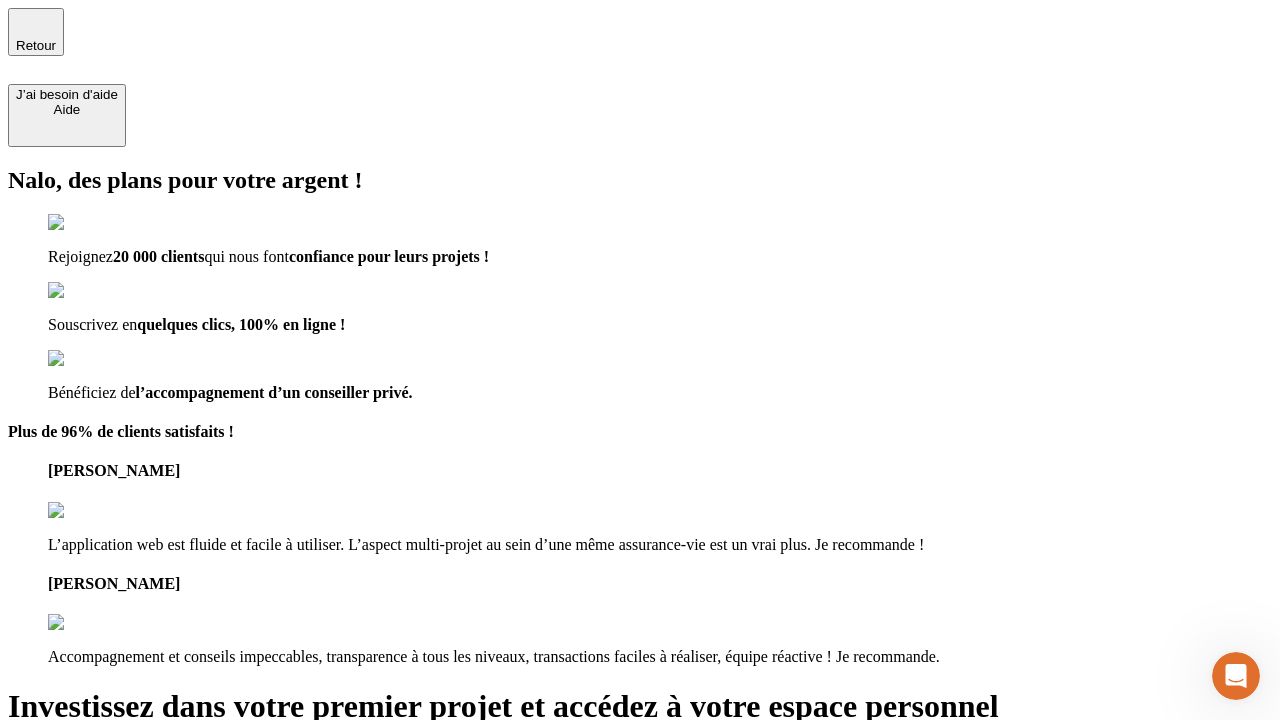 type on "[EMAIL_ADDRESS][DOMAIN_NAME]" 